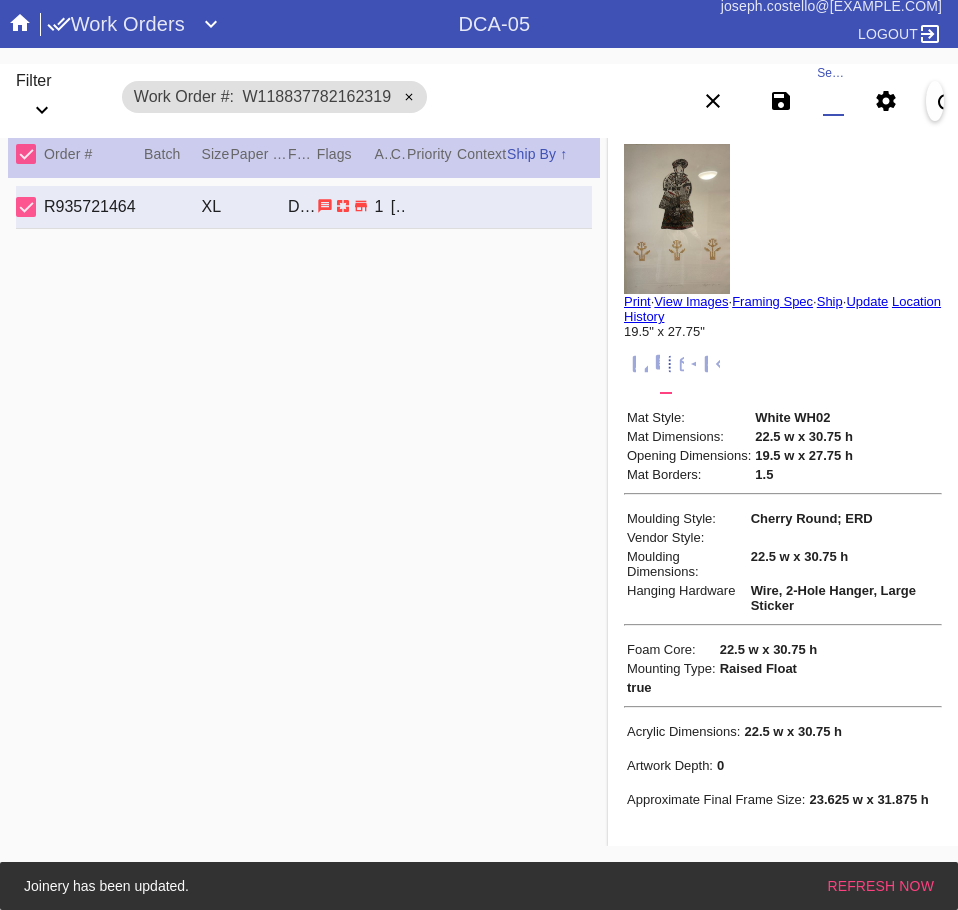 click on "Search" at bounding box center [833, 101] 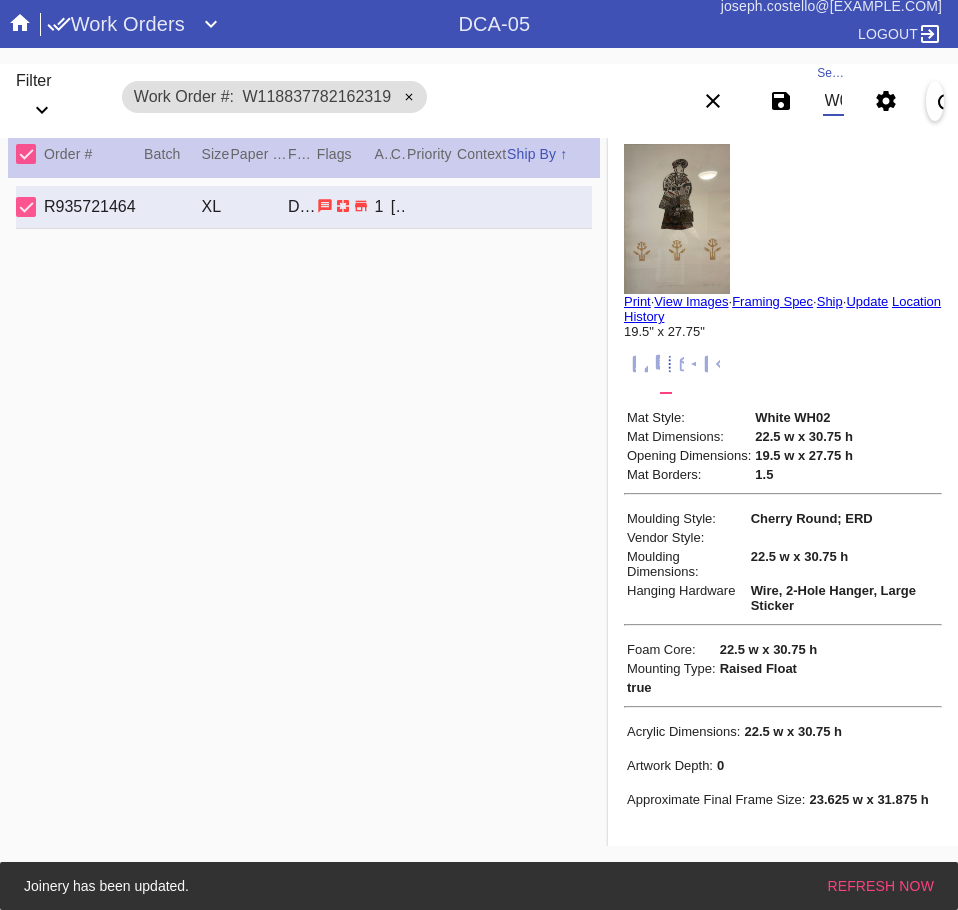 scroll, scrollTop: 0, scrollLeft: 132, axis: horizontal 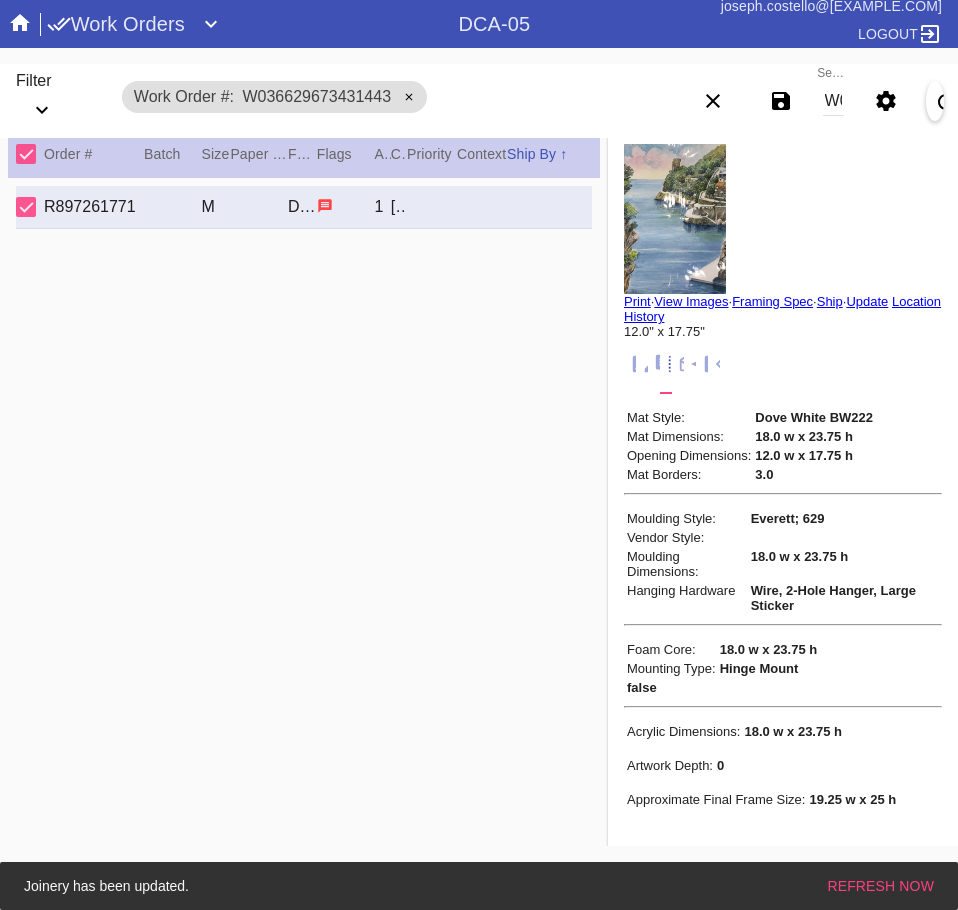 click on "W036629673431443" at bounding box center [833, 101] 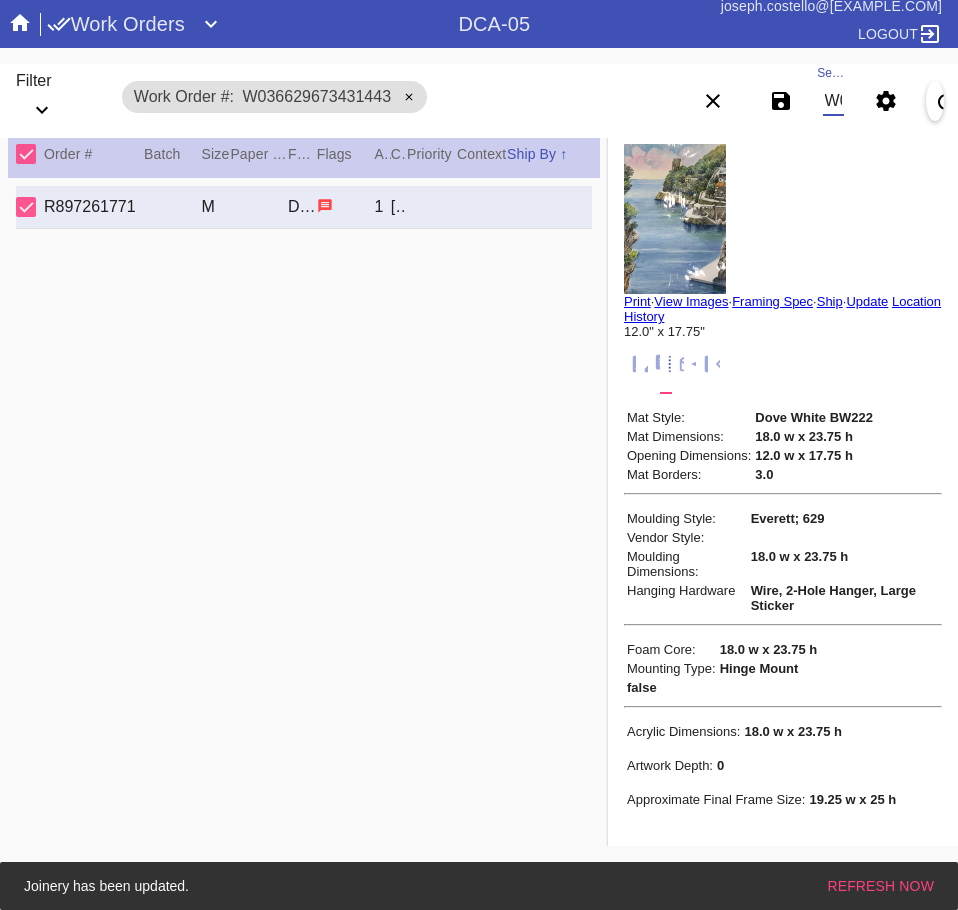 click on "W036629673431443" at bounding box center (833, 101) 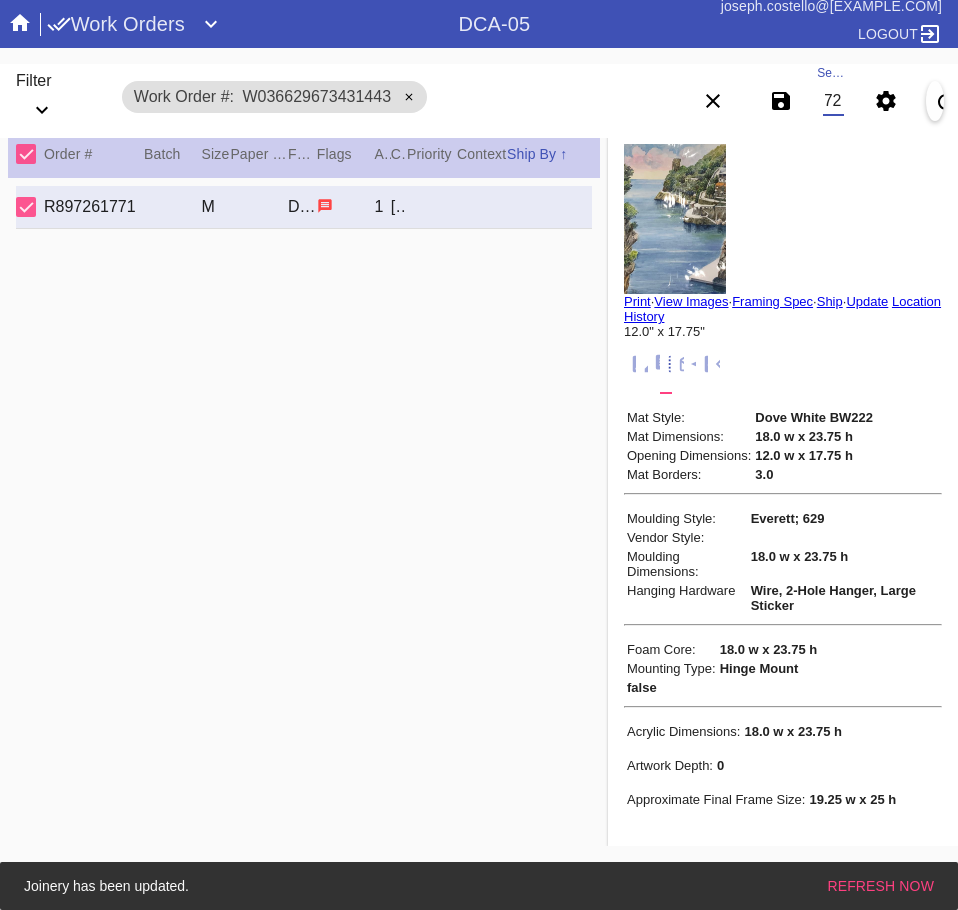 scroll, scrollTop: 0, scrollLeft: 132, axis: horizontal 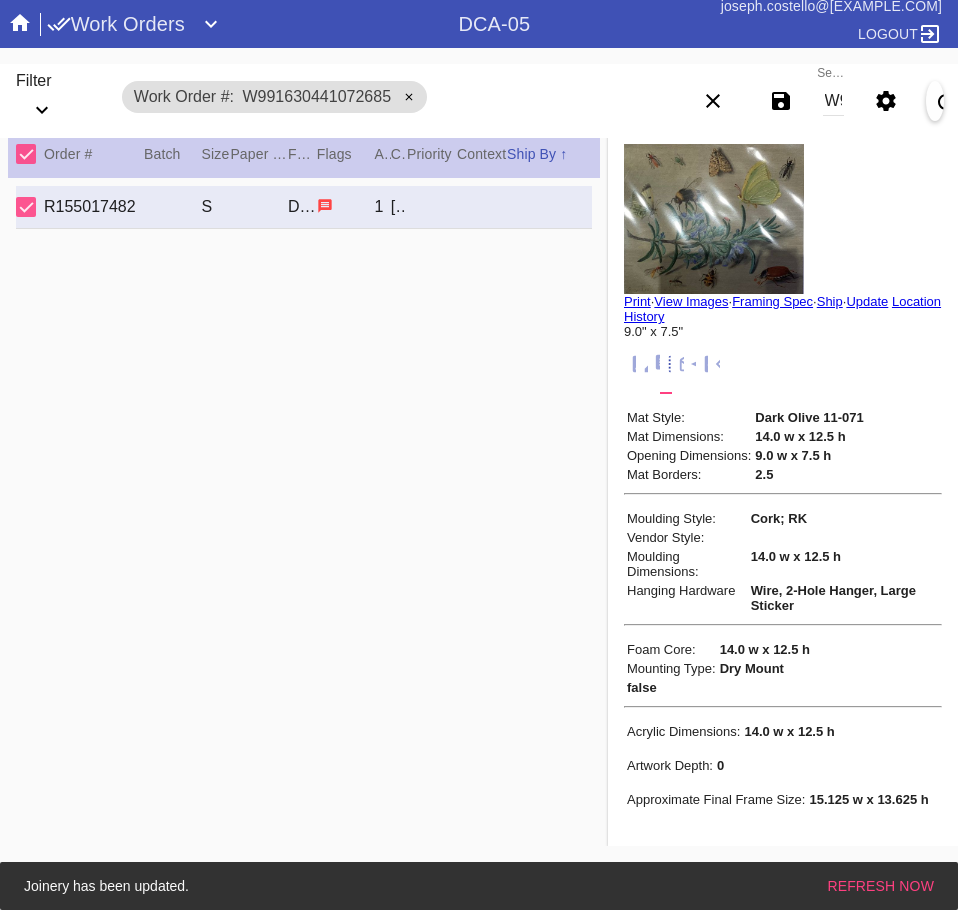click on "W991630441072685" at bounding box center (833, 101) 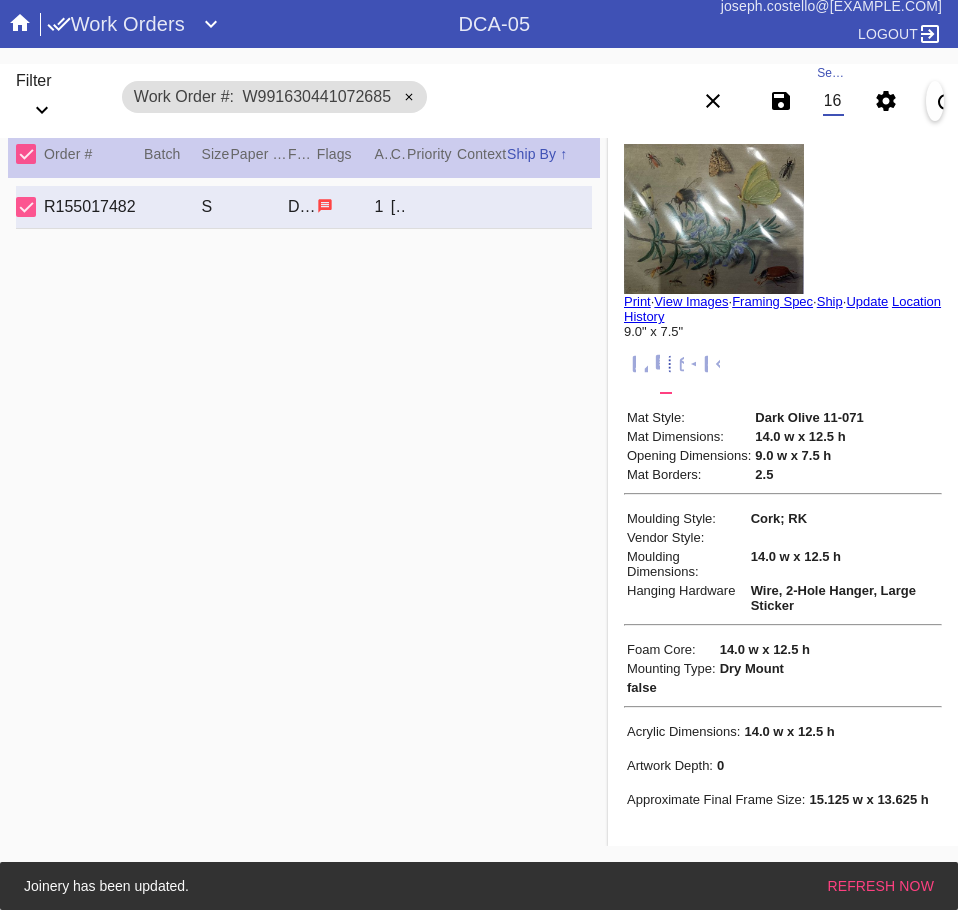 scroll, scrollTop: 0, scrollLeft: 132, axis: horizontal 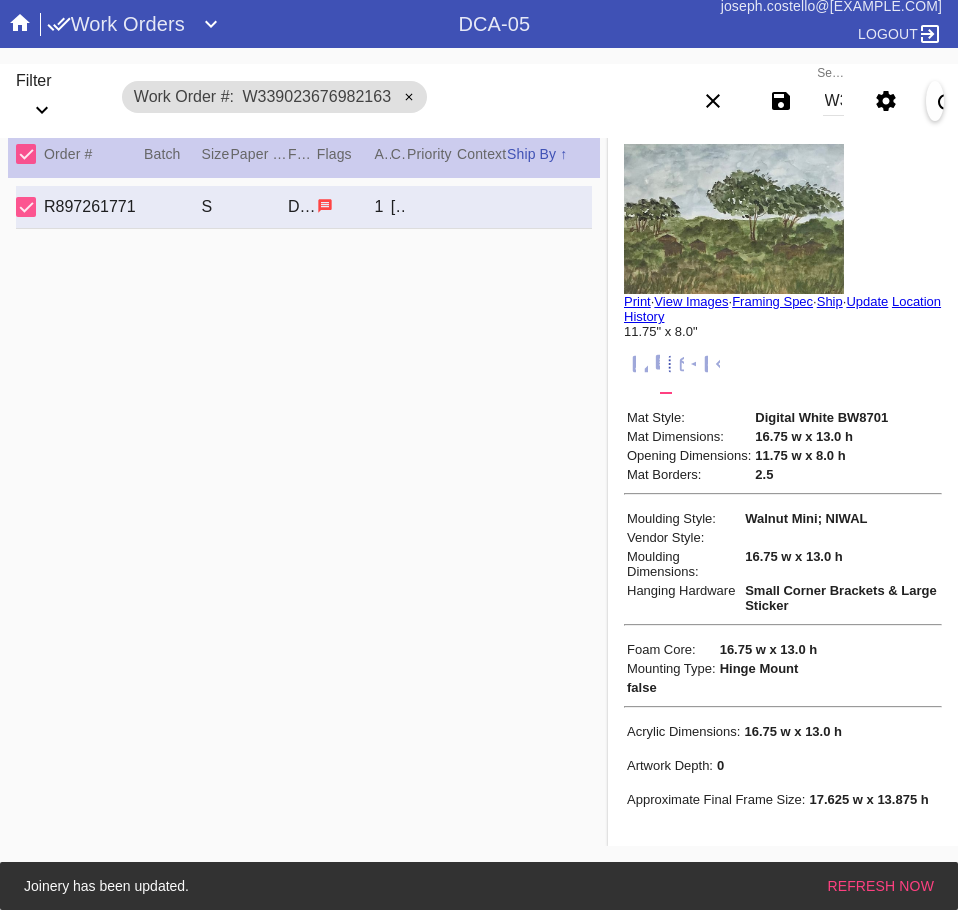 click on "Search W339023676982163" at bounding box center [833, 101] 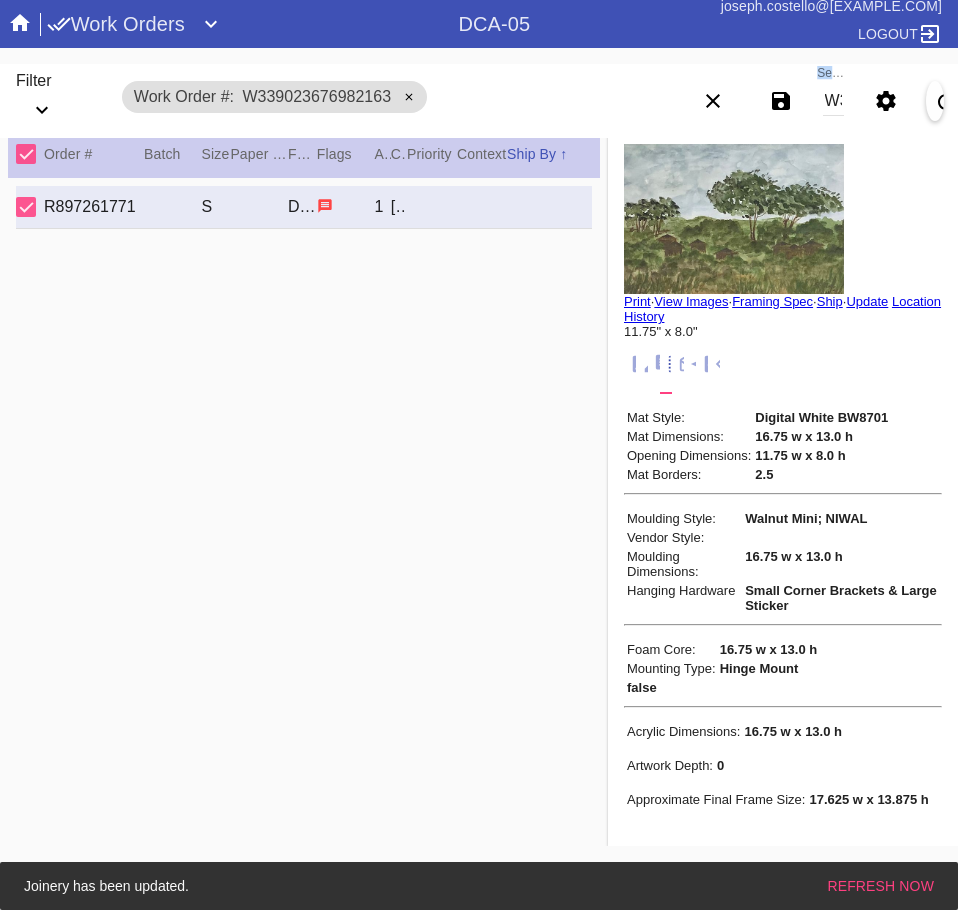 click on "Search W339023676982163" at bounding box center (833, 101) 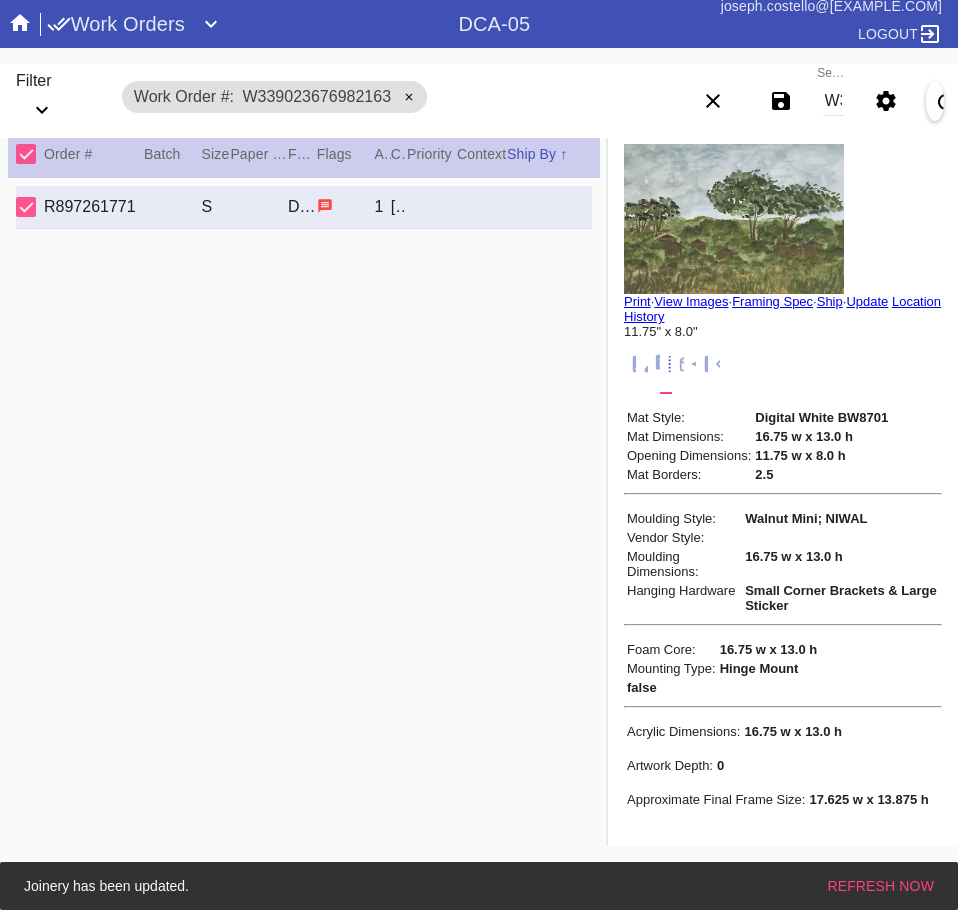 click on "W339023676982163" at bounding box center [833, 101] 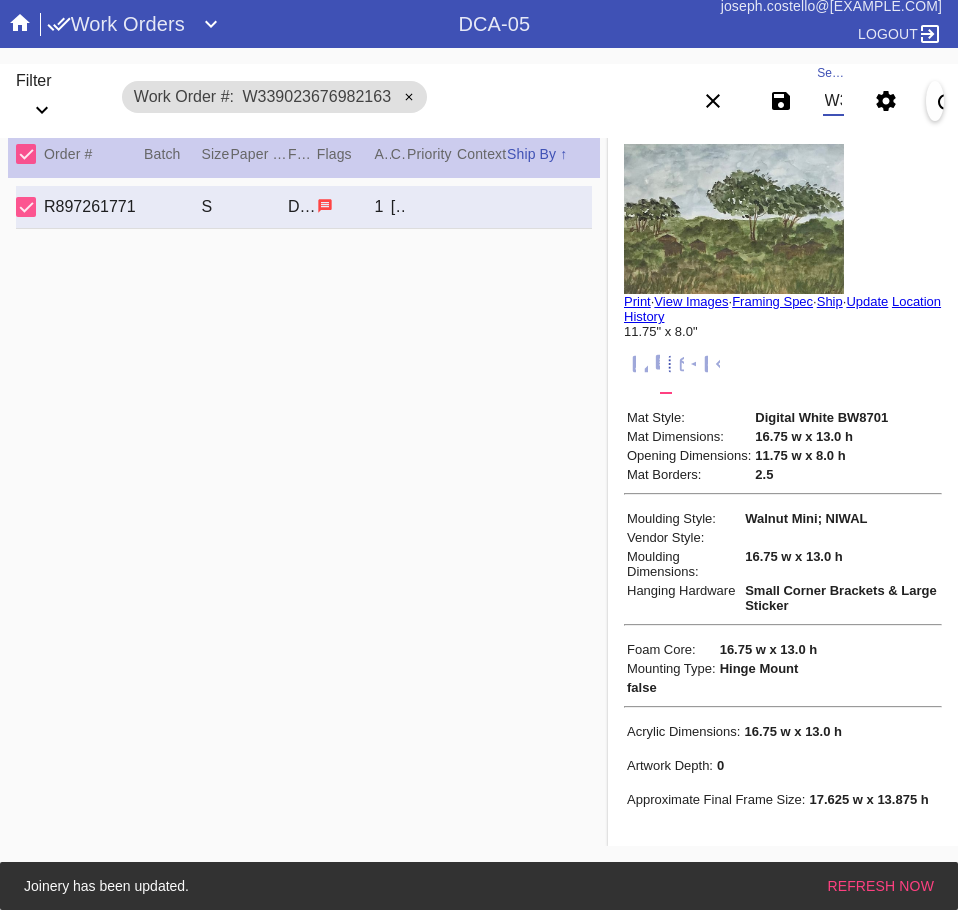 click on "W339023676982163" at bounding box center (833, 101) 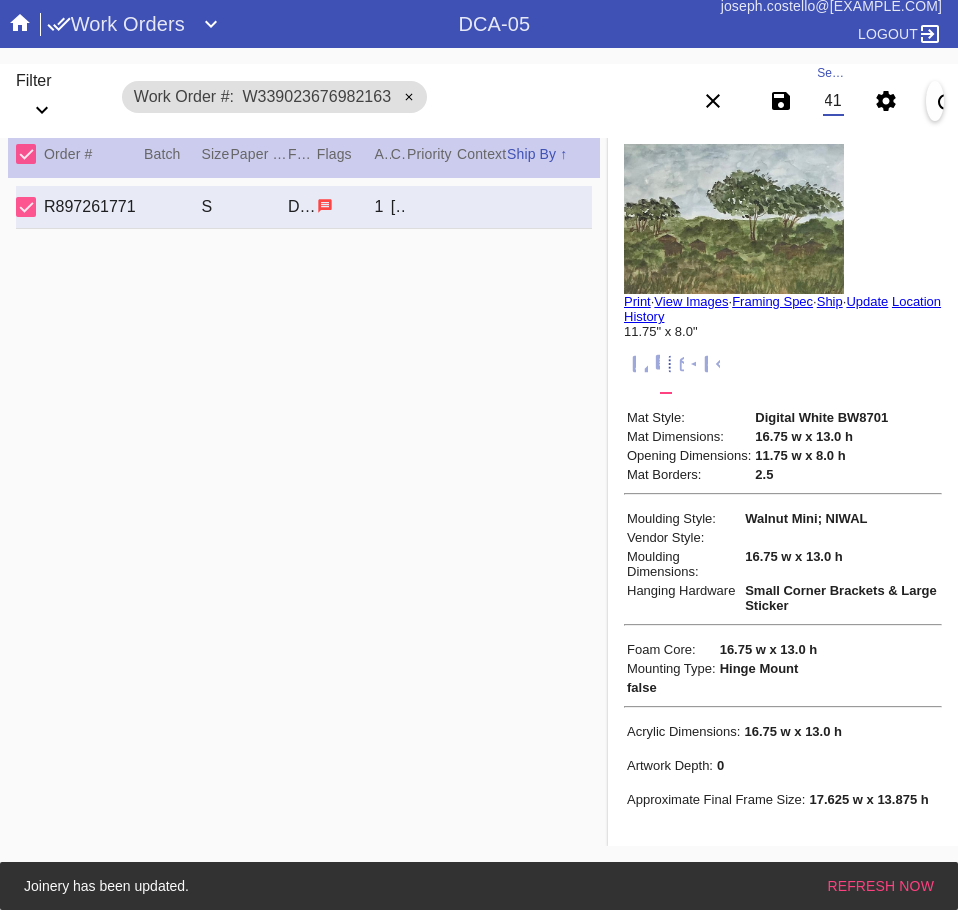 scroll, scrollTop: 0, scrollLeft: 132, axis: horizontal 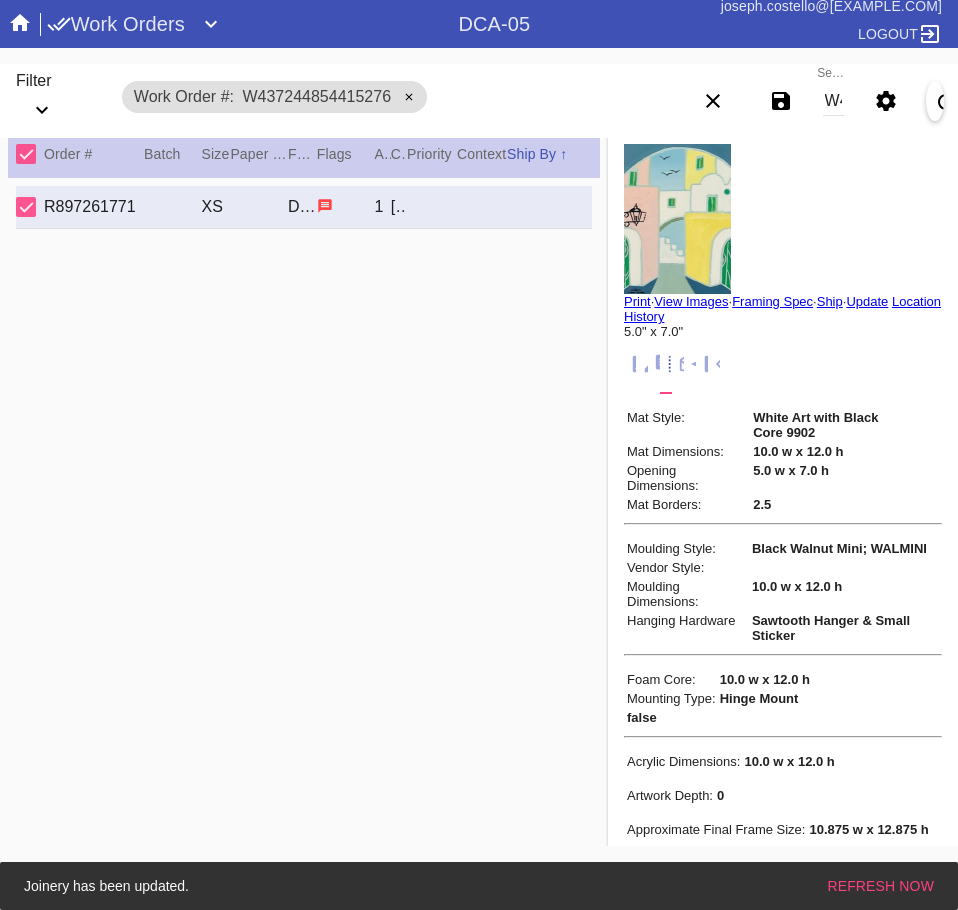 click on "W437244854415276" at bounding box center [833, 101] 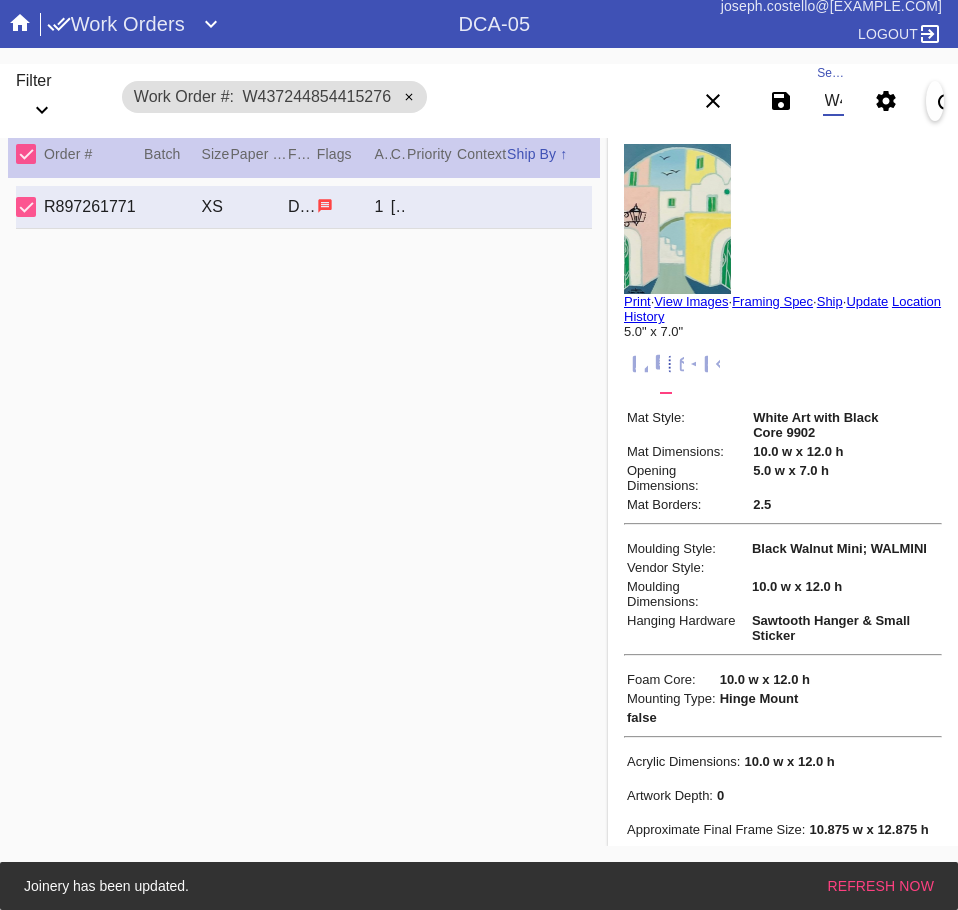 click on "W437244854415276" at bounding box center [833, 101] 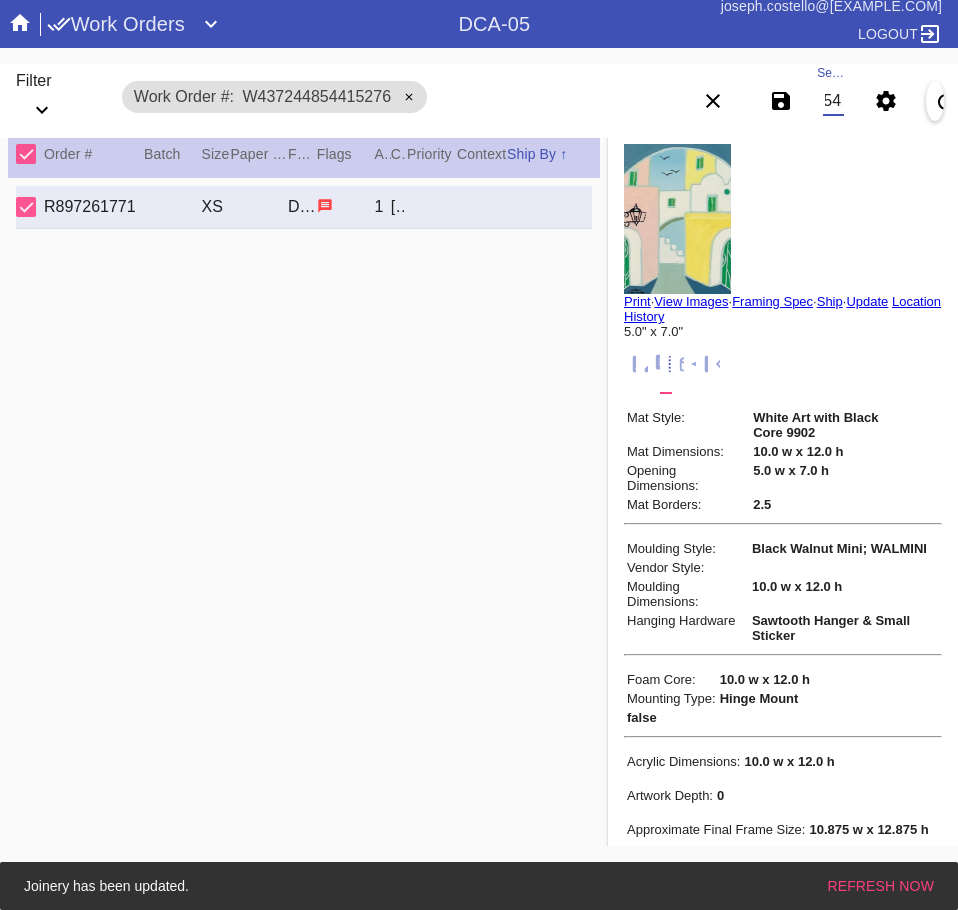 scroll, scrollTop: 0, scrollLeft: 132, axis: horizontal 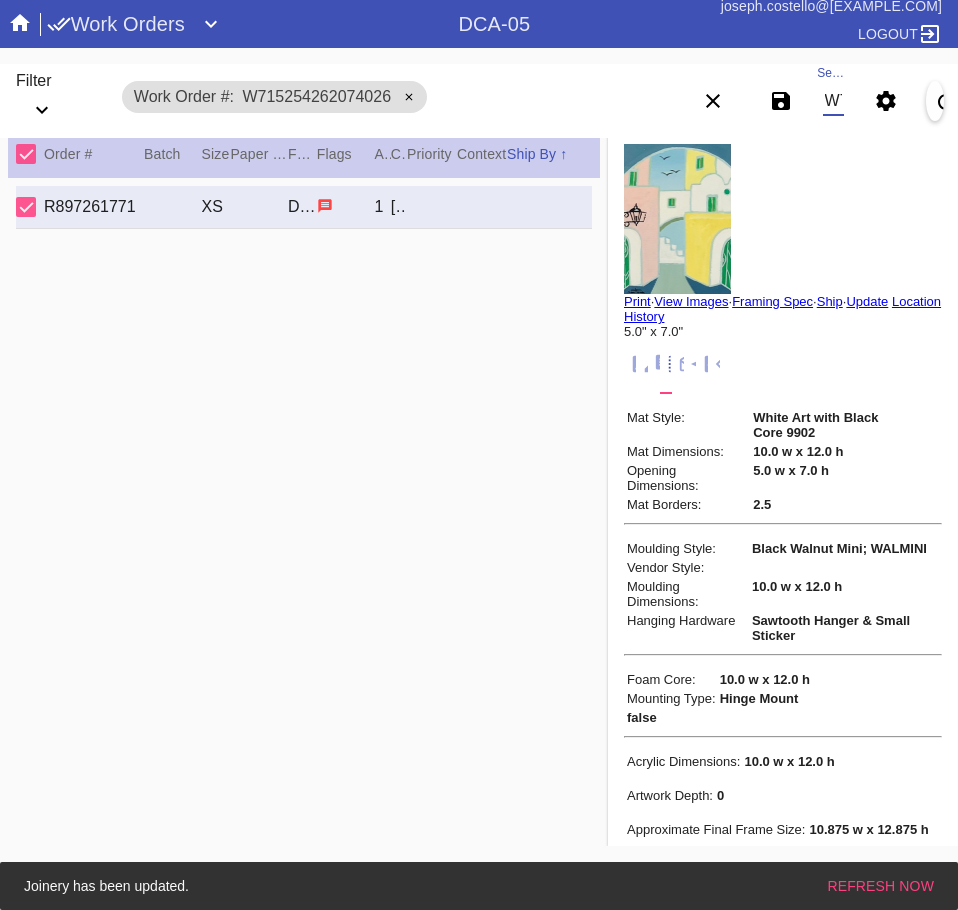 click on "W715254262074026" at bounding box center (833, 101) 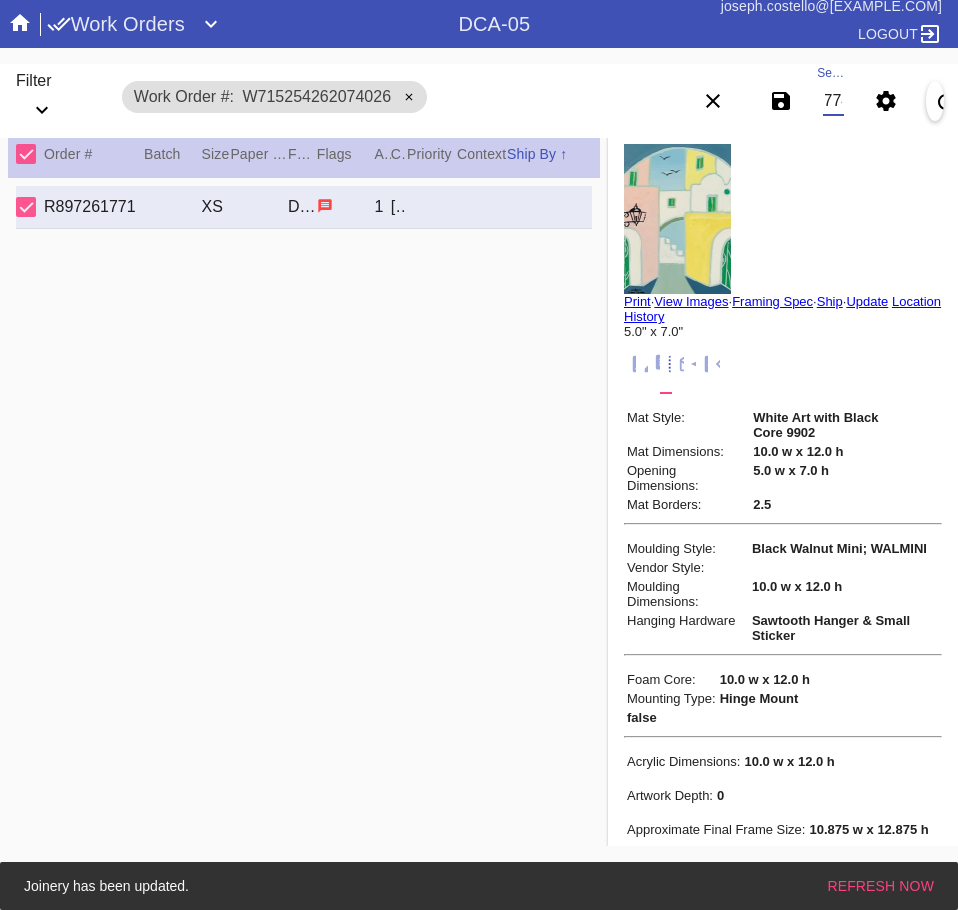 scroll, scrollTop: 0, scrollLeft: 132, axis: horizontal 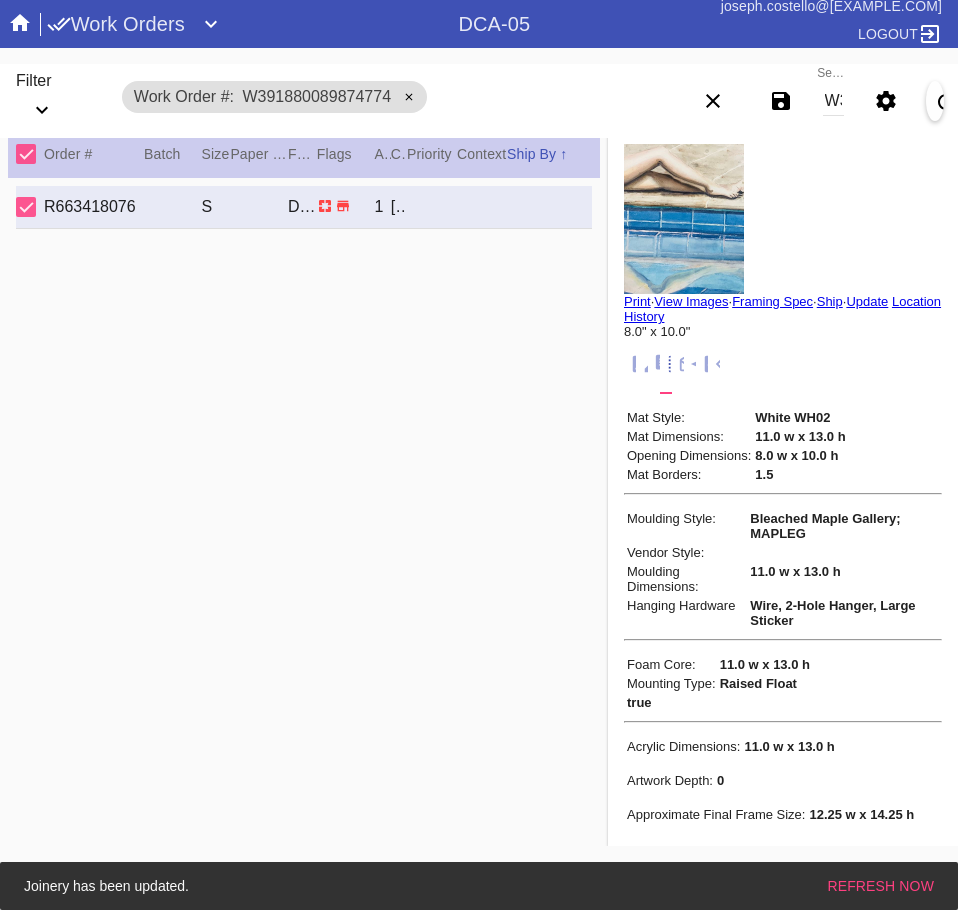 click on "W391880089874774" at bounding box center [833, 101] 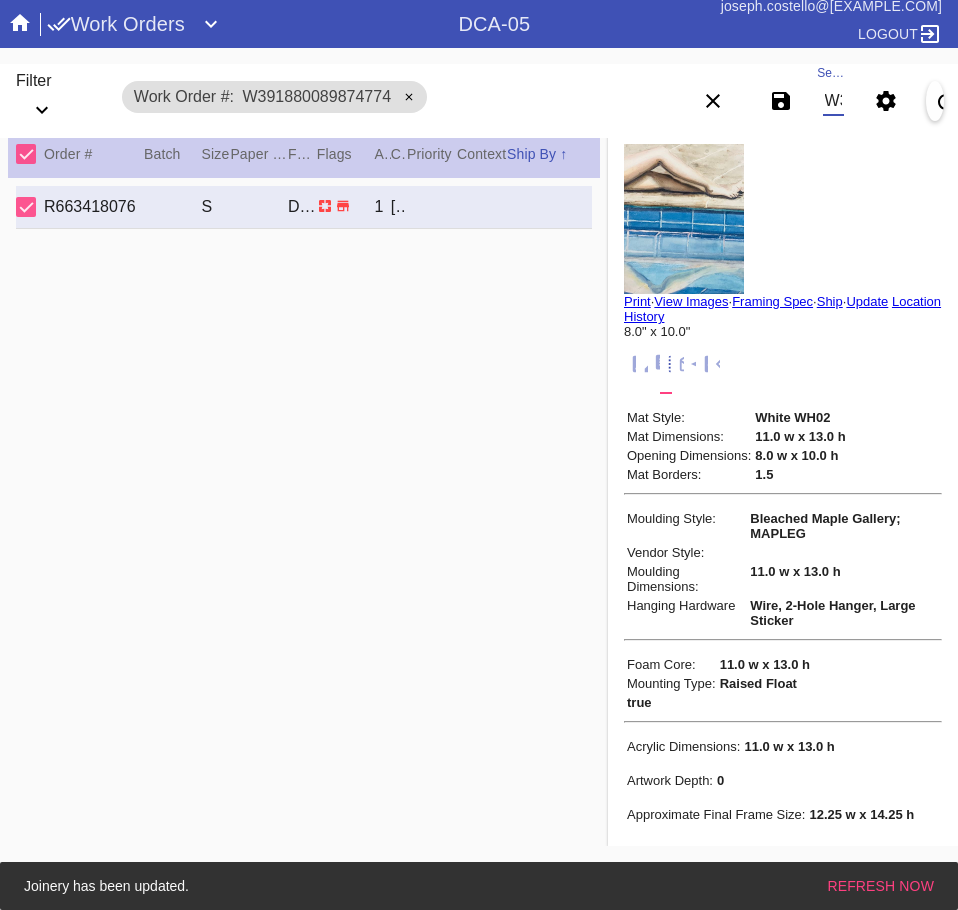 click on "W391880089874774" at bounding box center (833, 101) 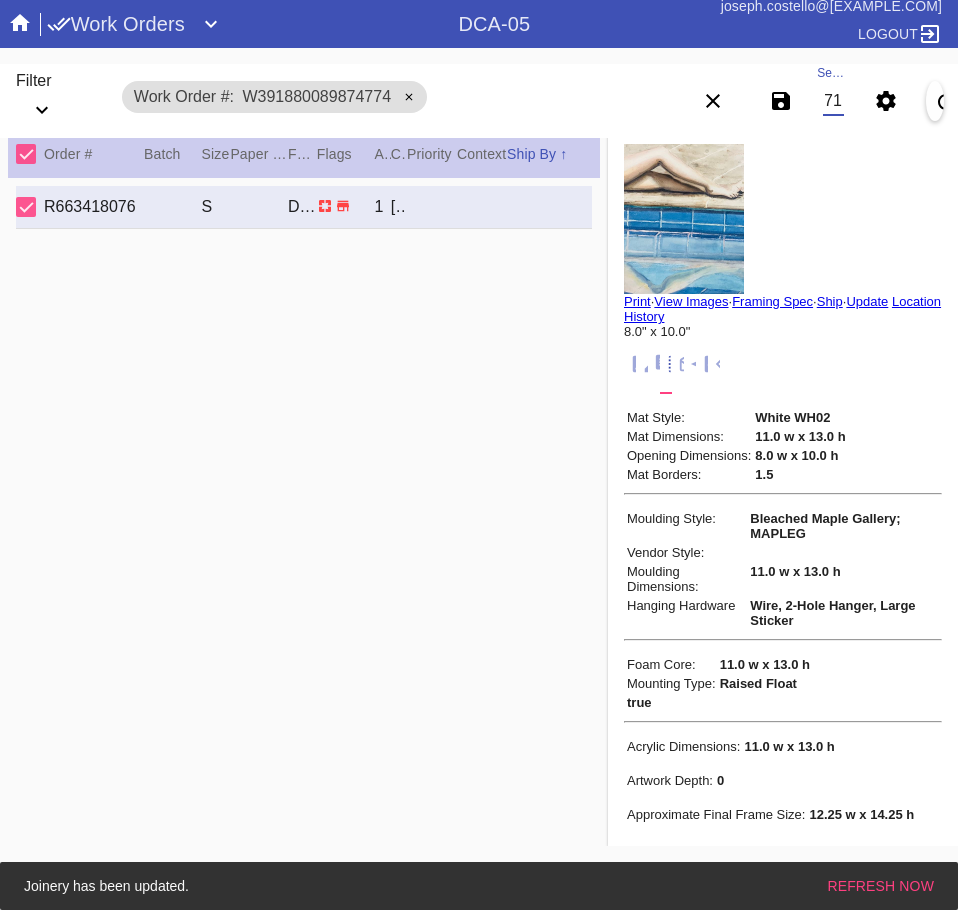 scroll, scrollTop: 0, scrollLeft: 132, axis: horizontal 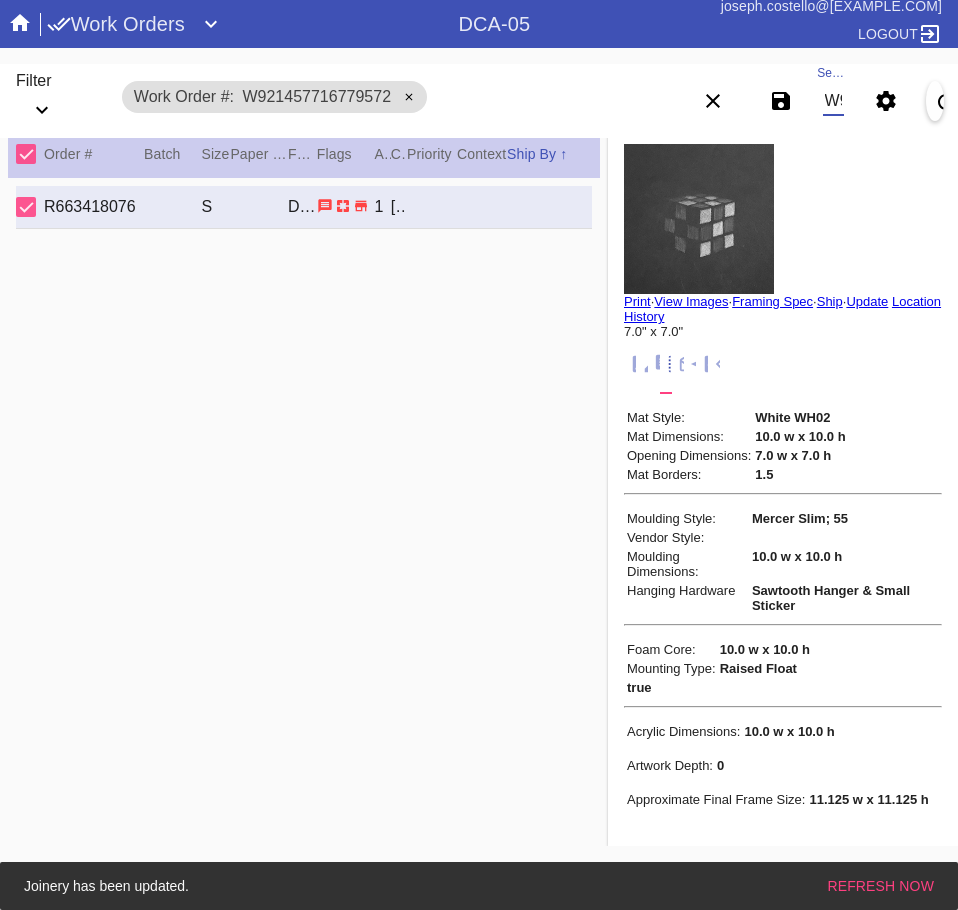 click on "W921457716779572" at bounding box center [833, 101] 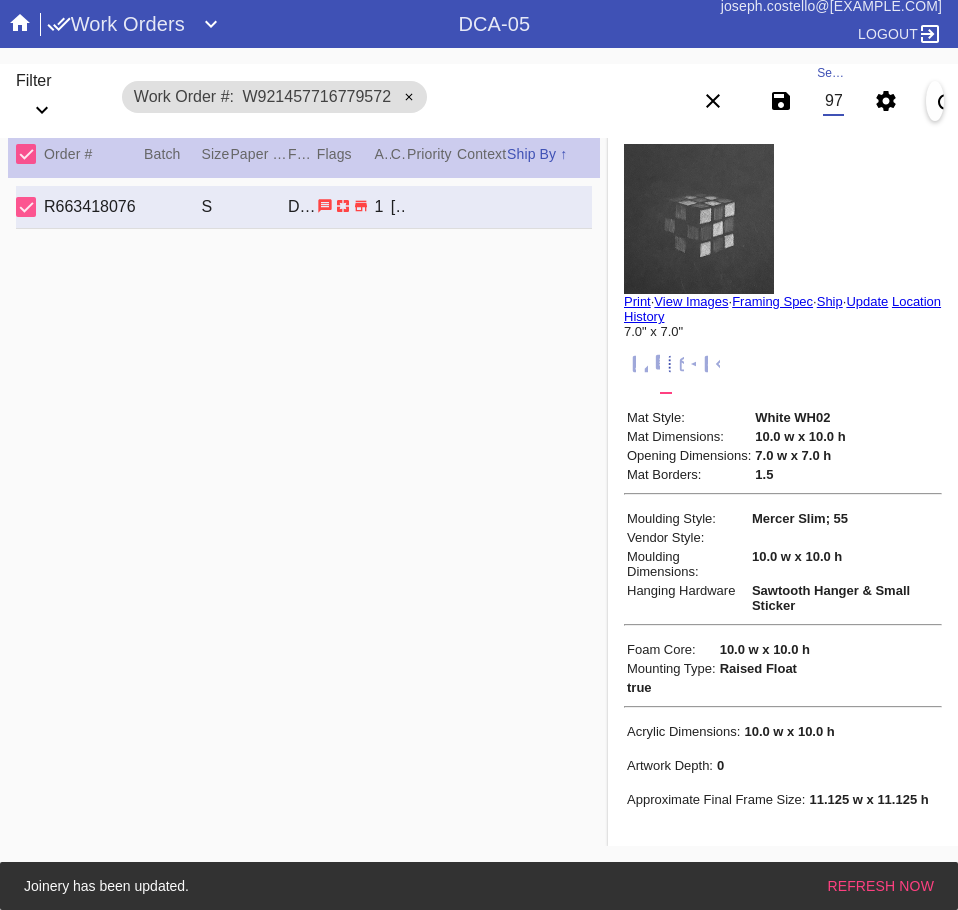 scroll, scrollTop: 0, scrollLeft: 130, axis: horizontal 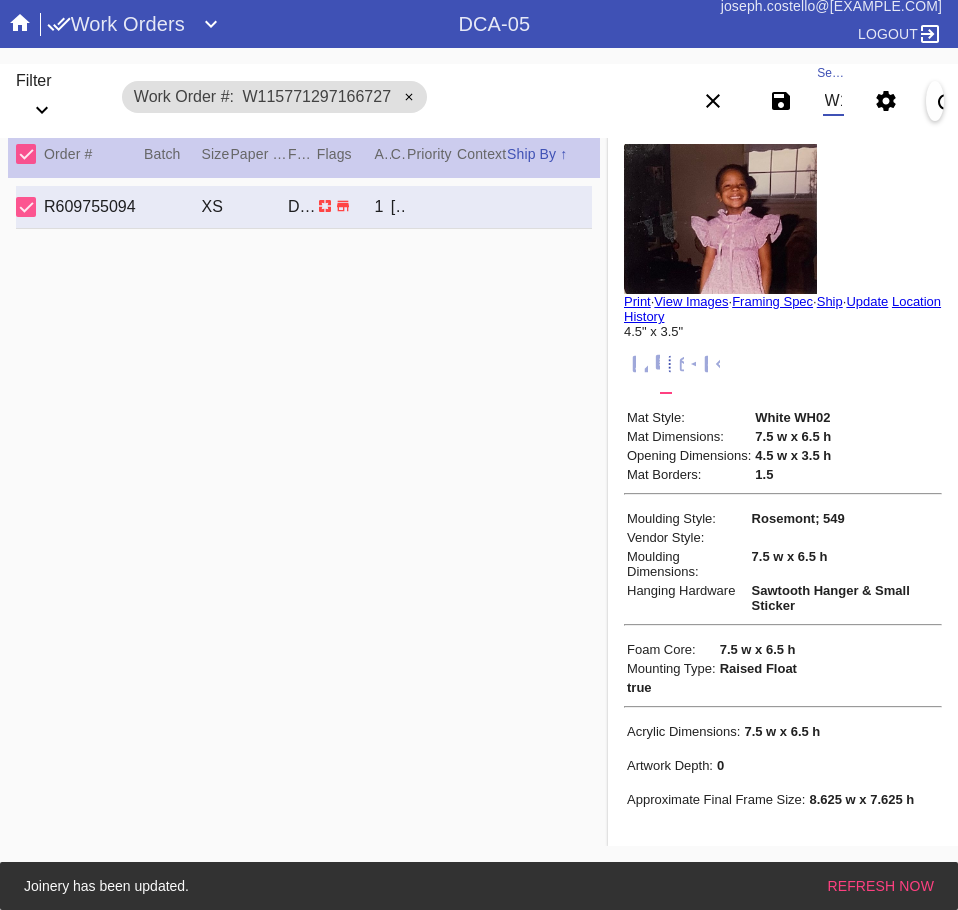 click on "W115771297166727" at bounding box center (833, 101) 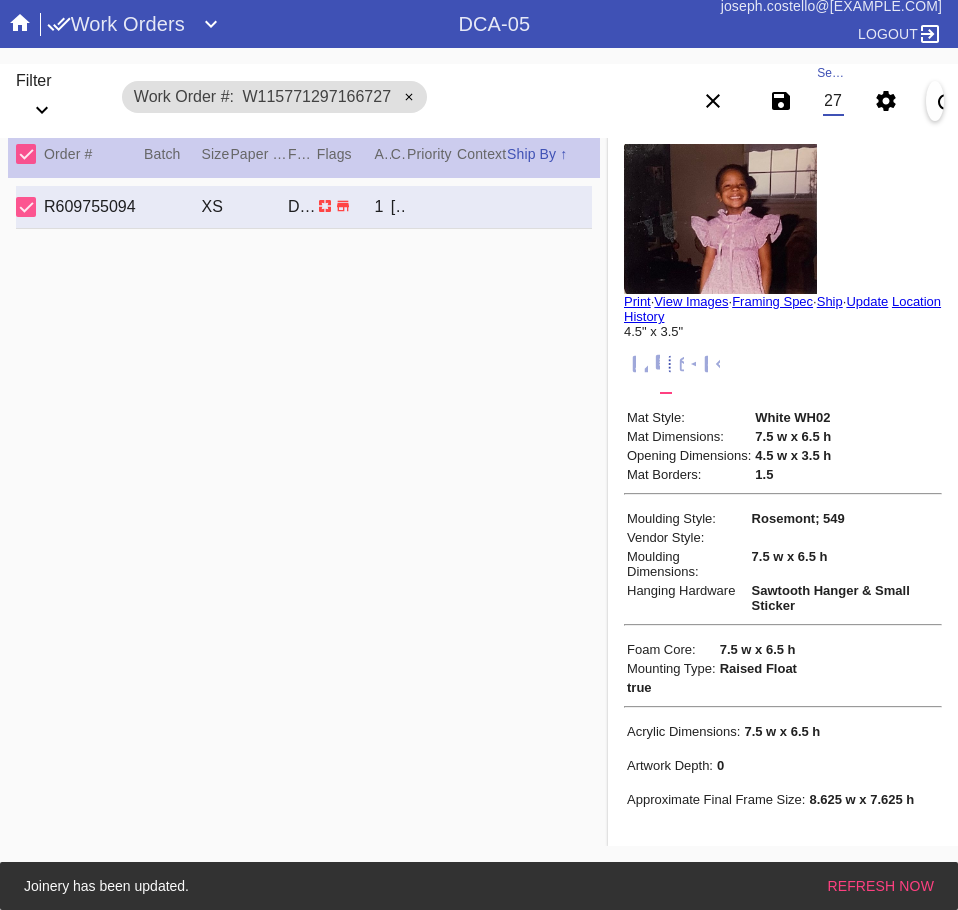 scroll, scrollTop: 0, scrollLeft: 132, axis: horizontal 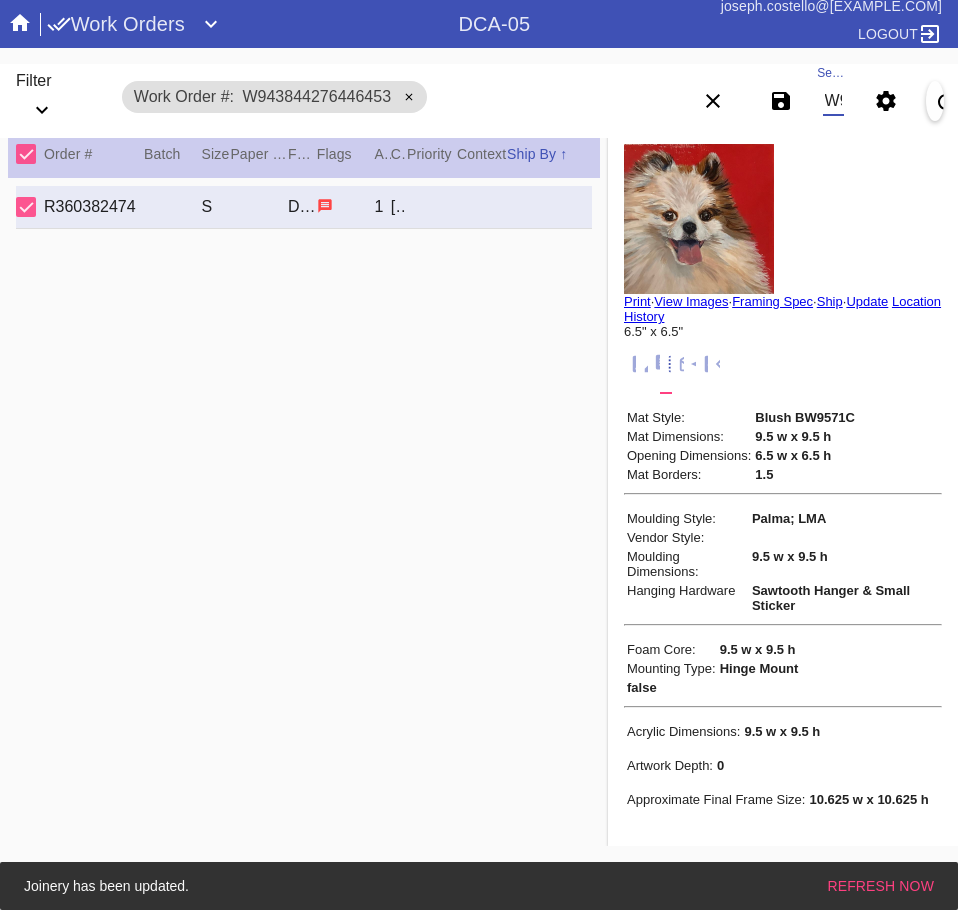 click on "W943844276446453" at bounding box center [833, 101] 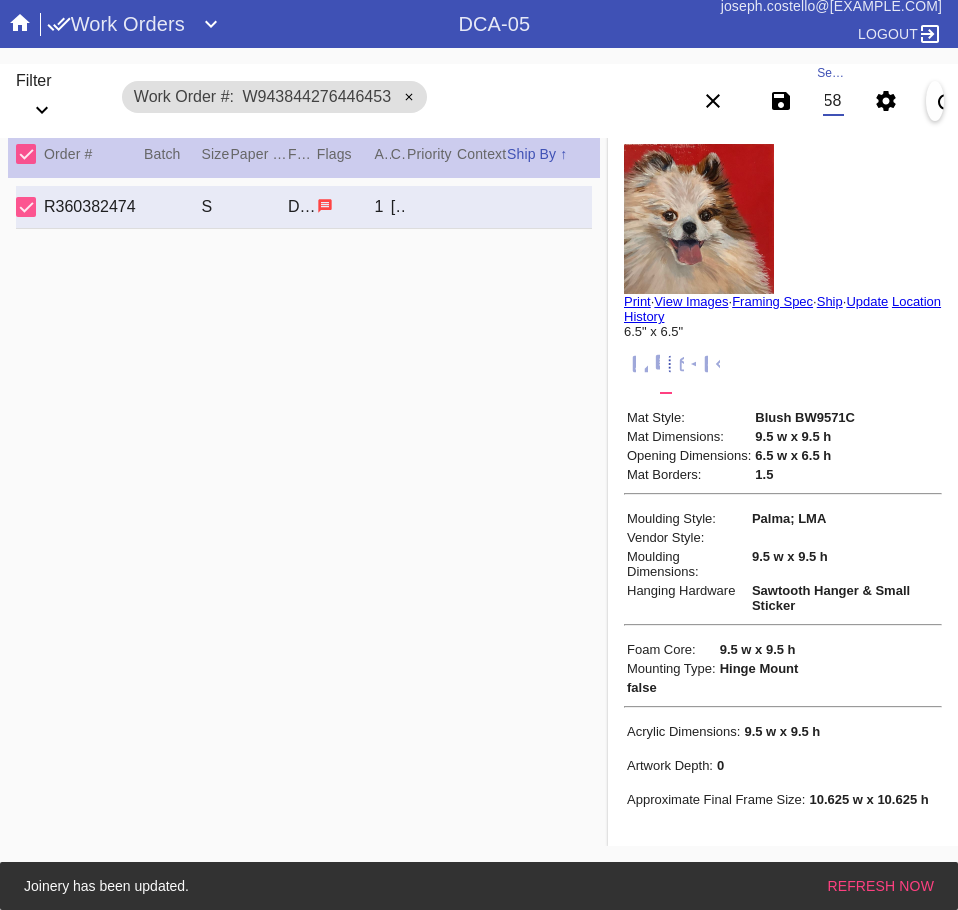 scroll, scrollTop: 0, scrollLeft: 132, axis: horizontal 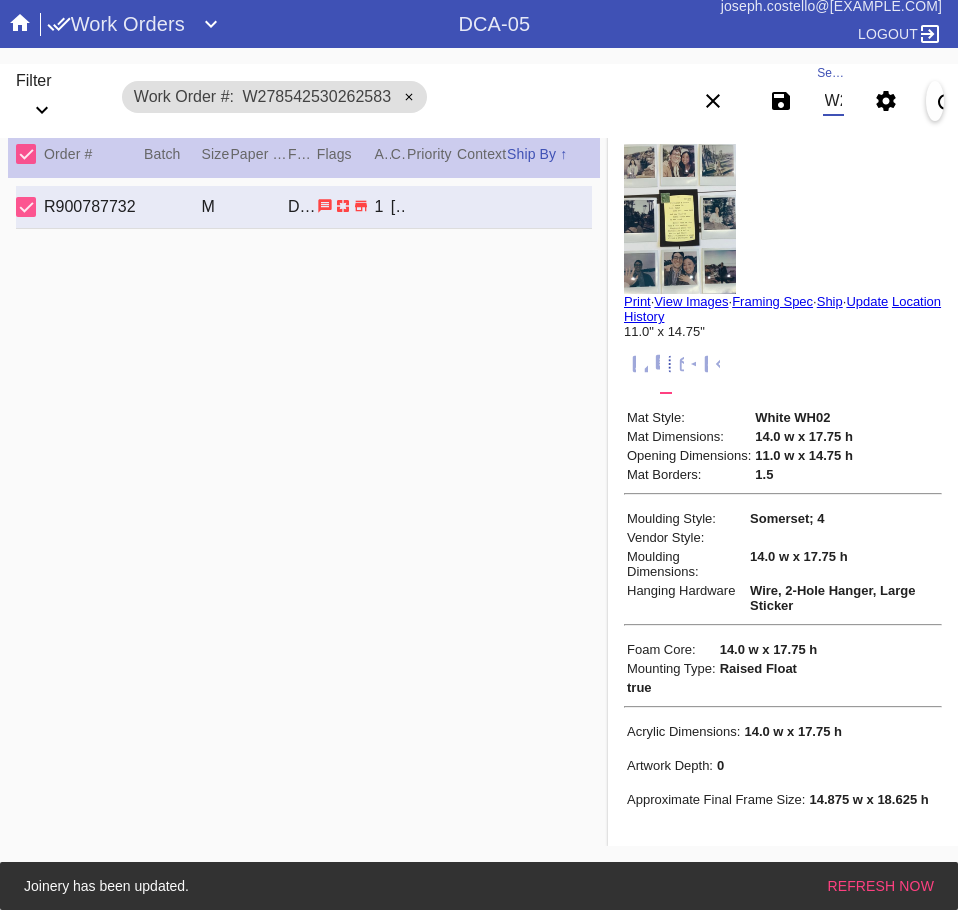 click on "W278542530262583" at bounding box center [833, 101] 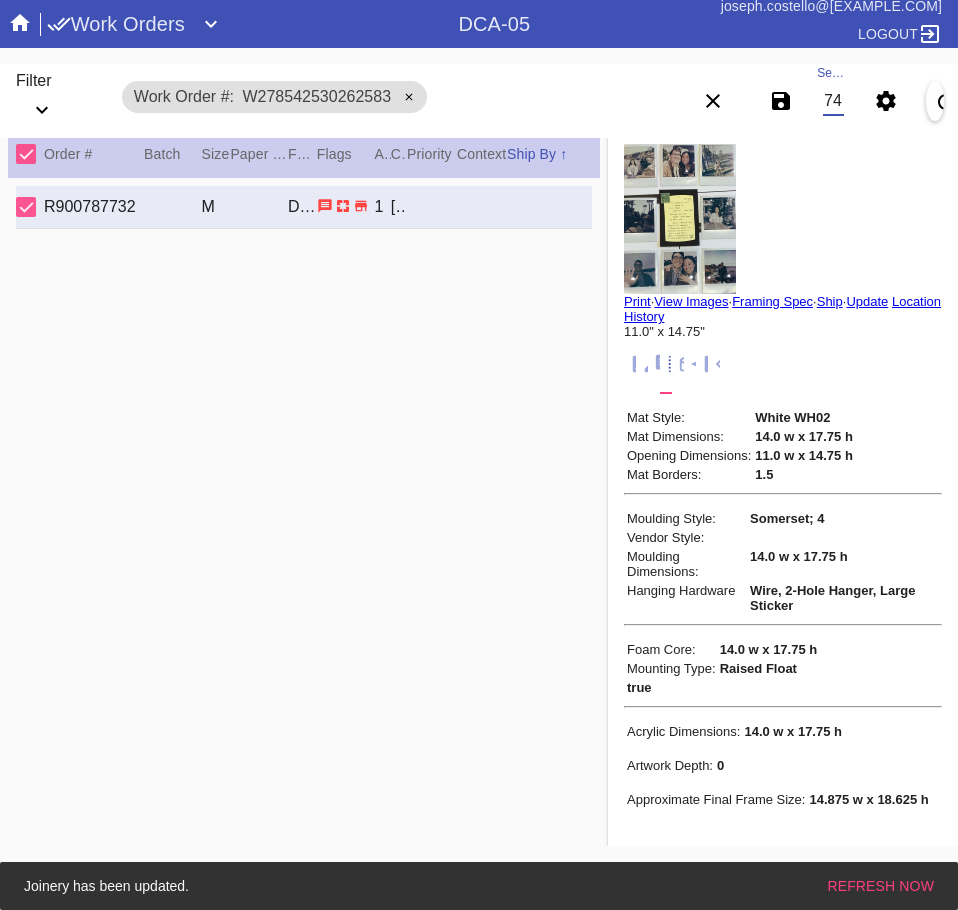 scroll, scrollTop: 0, scrollLeft: 132, axis: horizontal 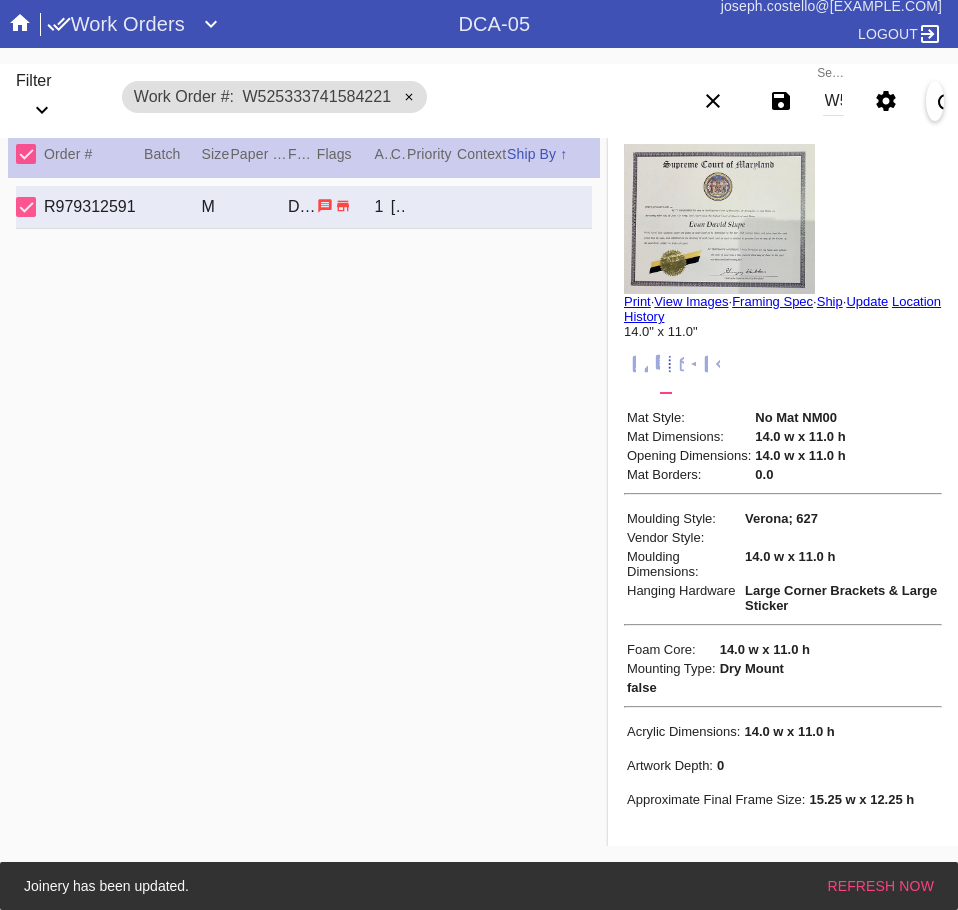 click on "W525333741584221" at bounding box center [833, 101] 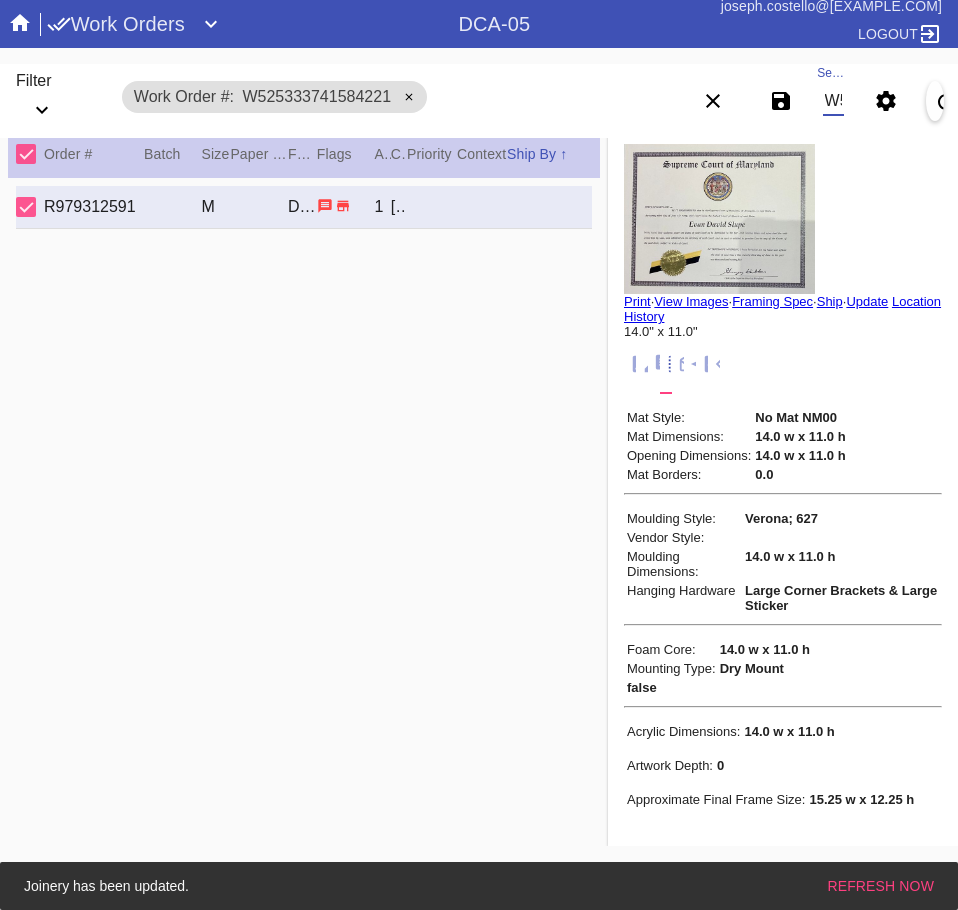 click on "W525333741584221" at bounding box center (833, 101) 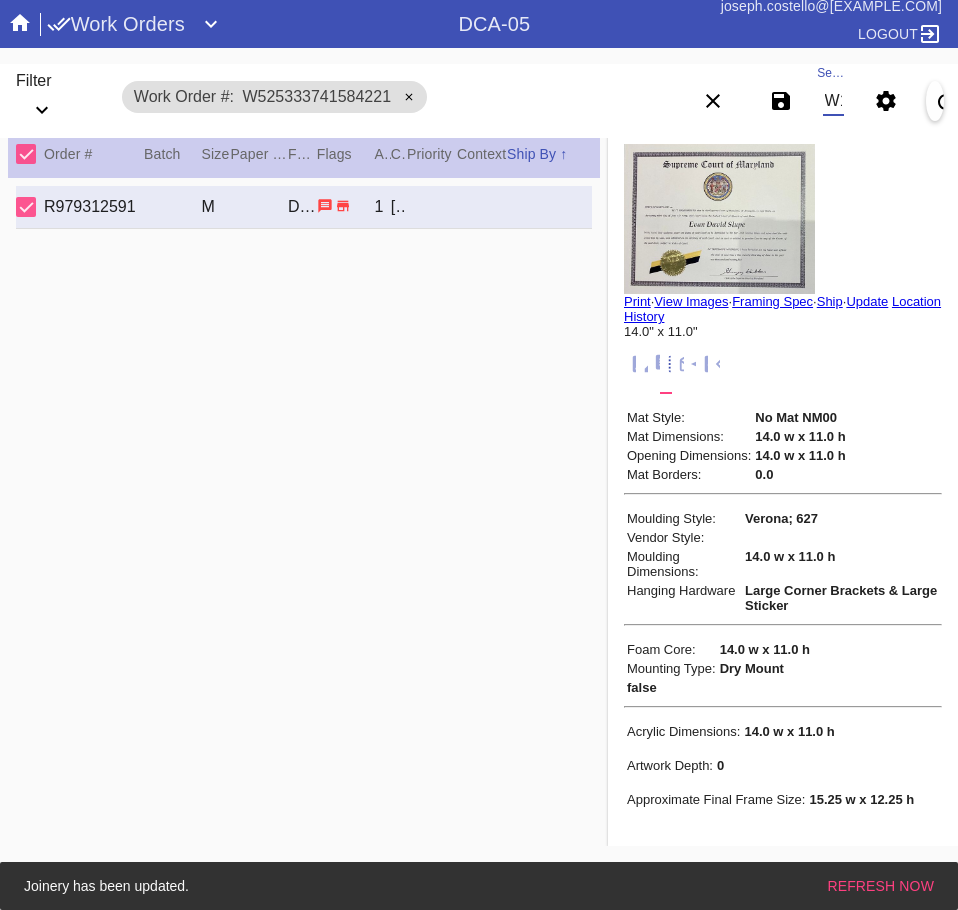 scroll, scrollTop: 0, scrollLeft: 132, axis: horizontal 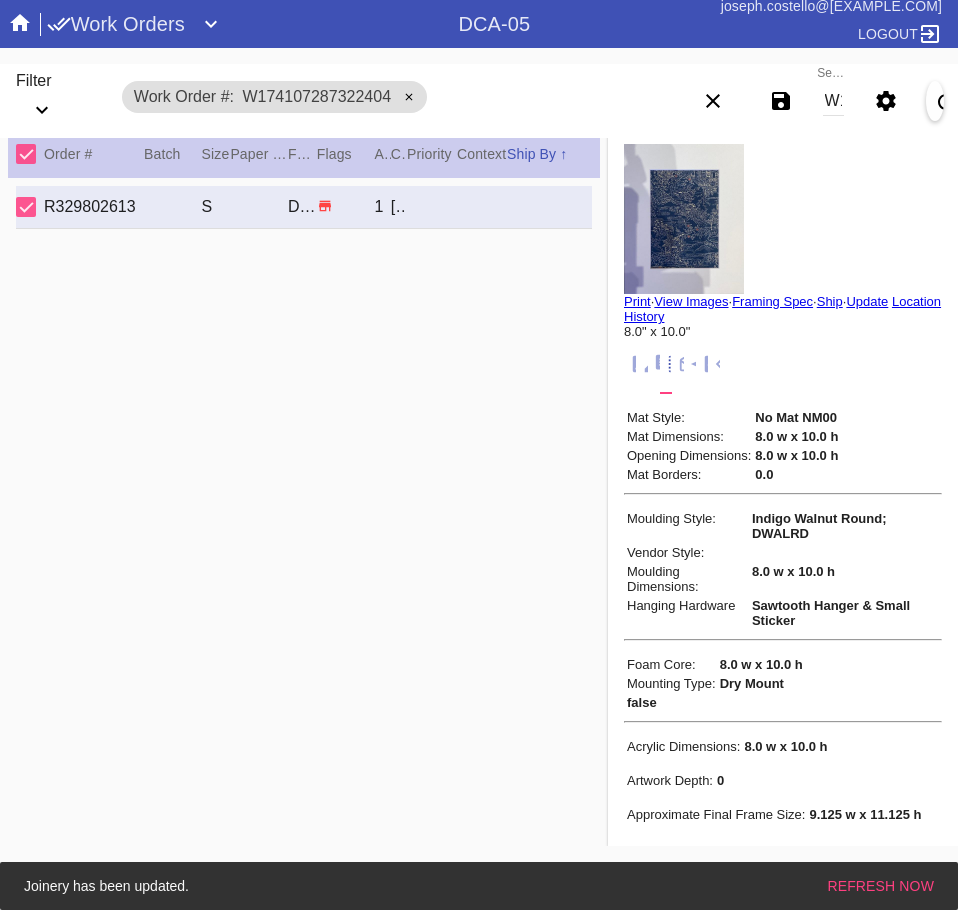 click on "W174107287322404" at bounding box center [833, 101] 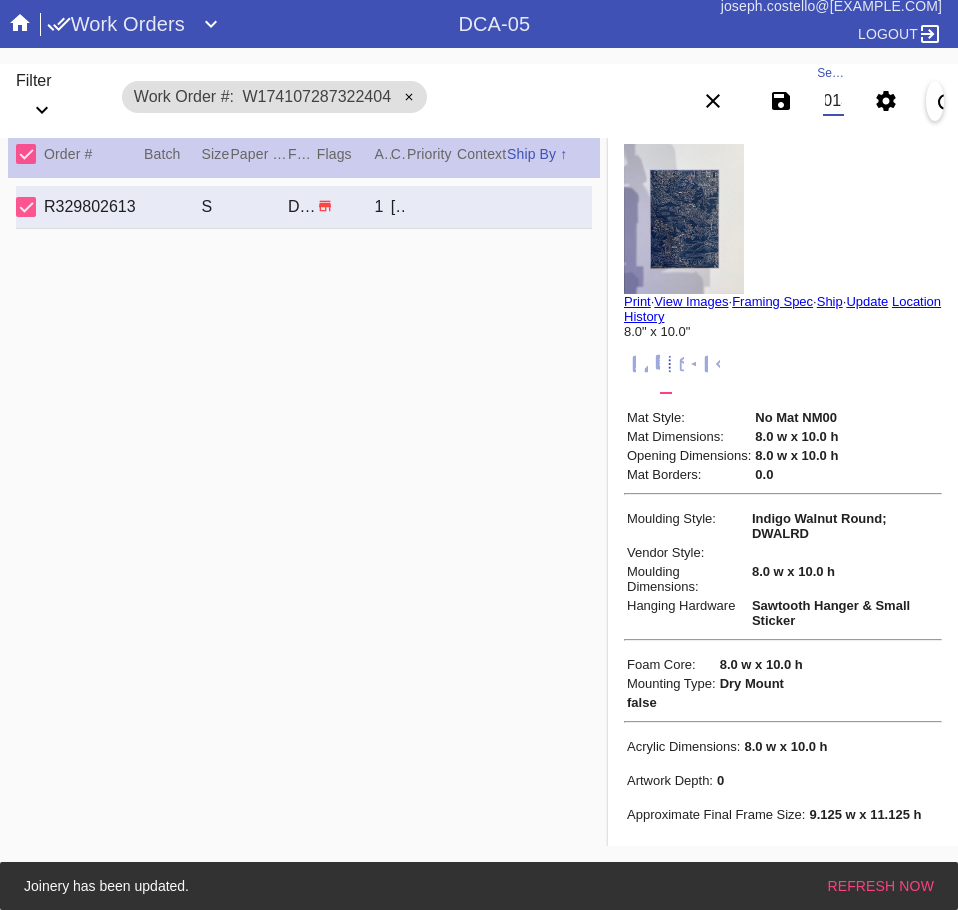 scroll, scrollTop: 0, scrollLeft: 132, axis: horizontal 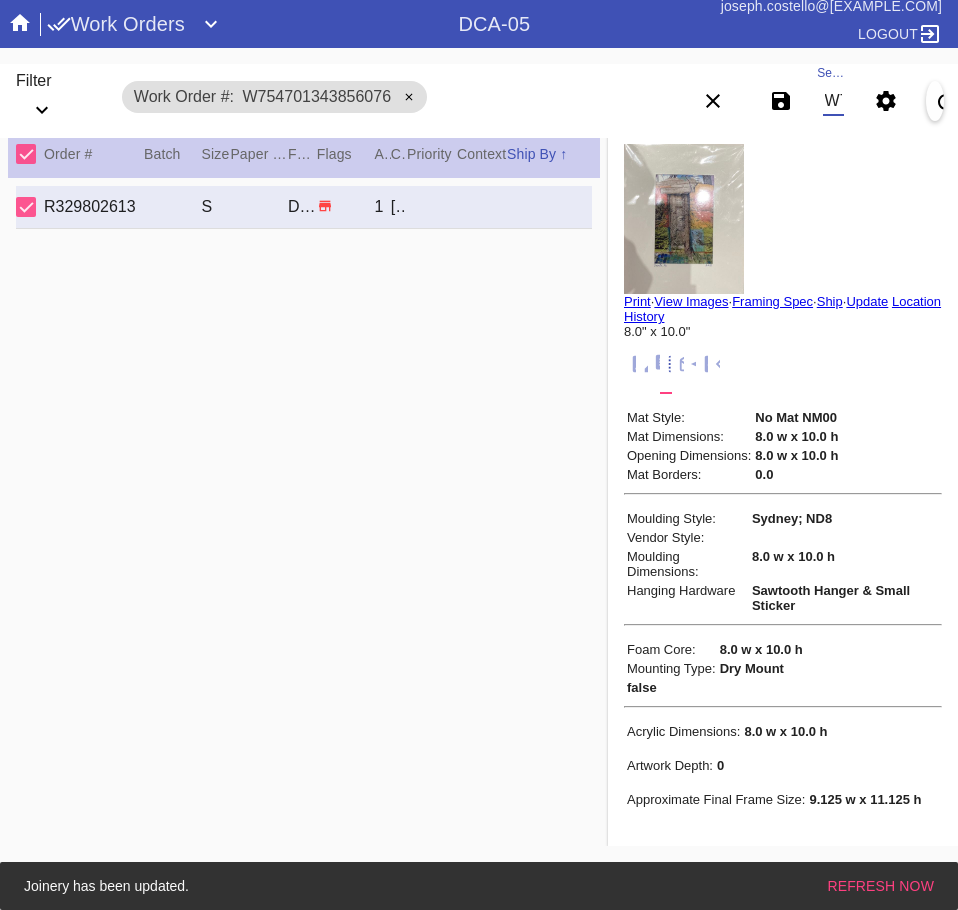 click on "W754701343856076" at bounding box center (833, 101) 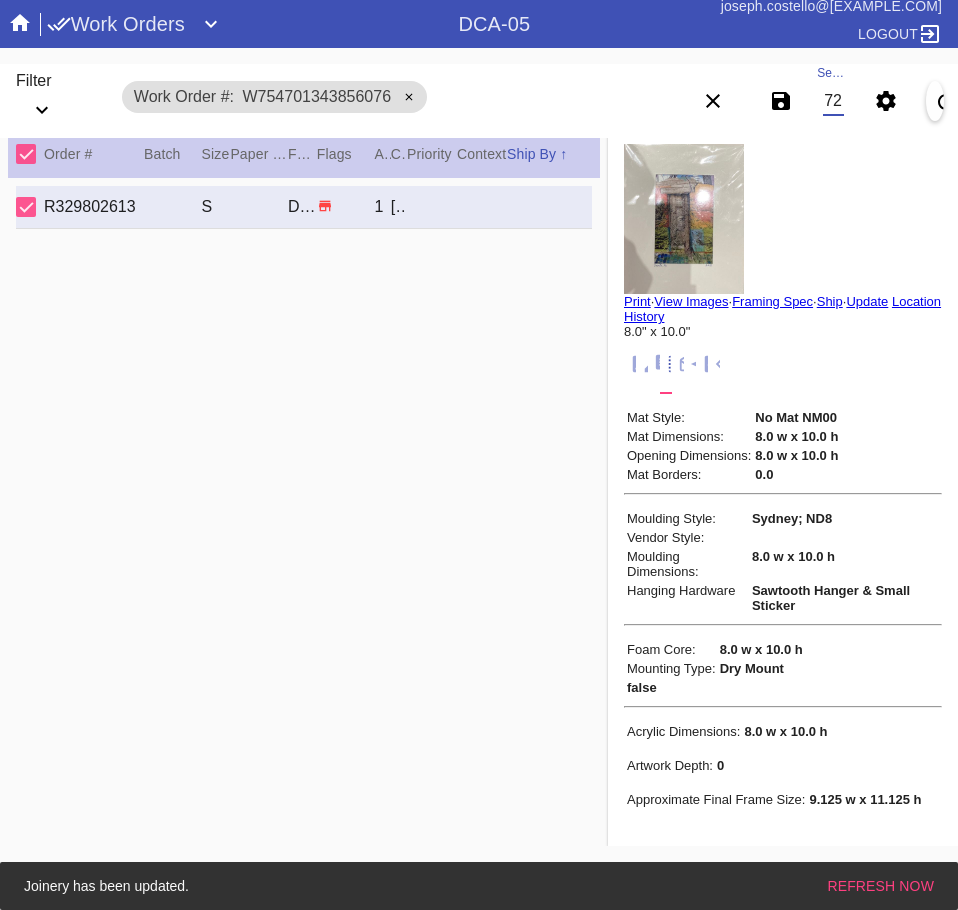 scroll, scrollTop: 0, scrollLeft: 130, axis: horizontal 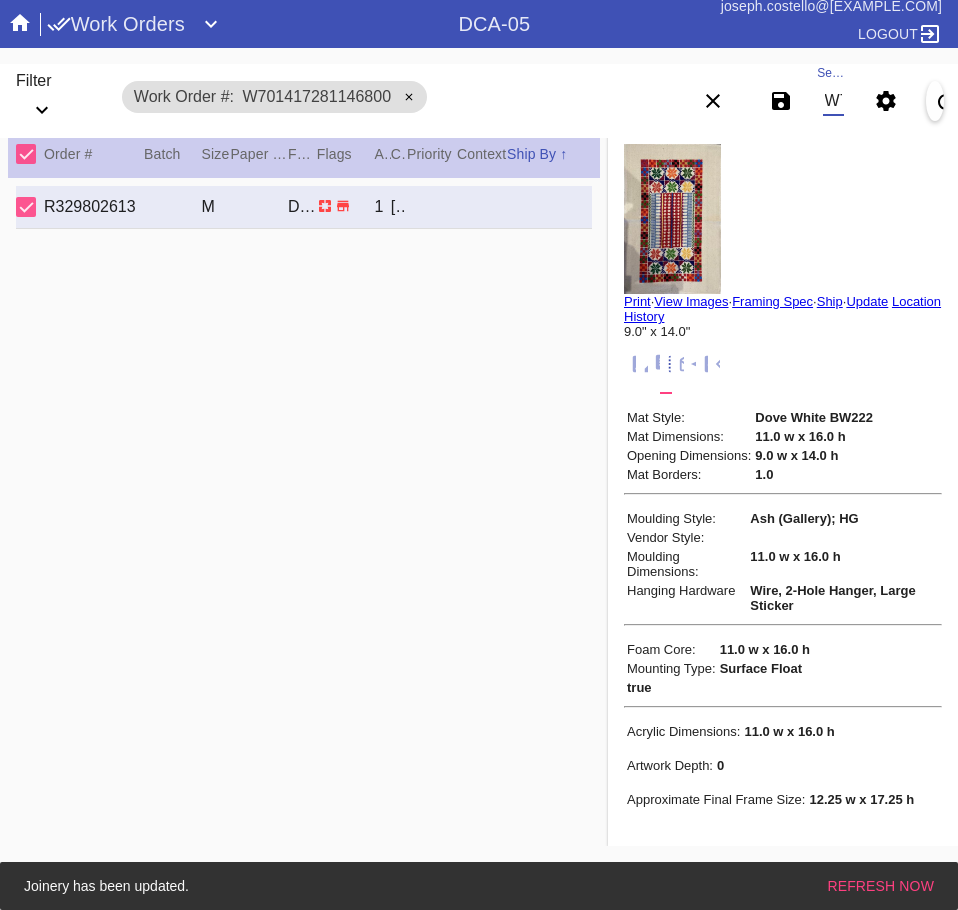 click on "W701417281146800" at bounding box center [833, 101] 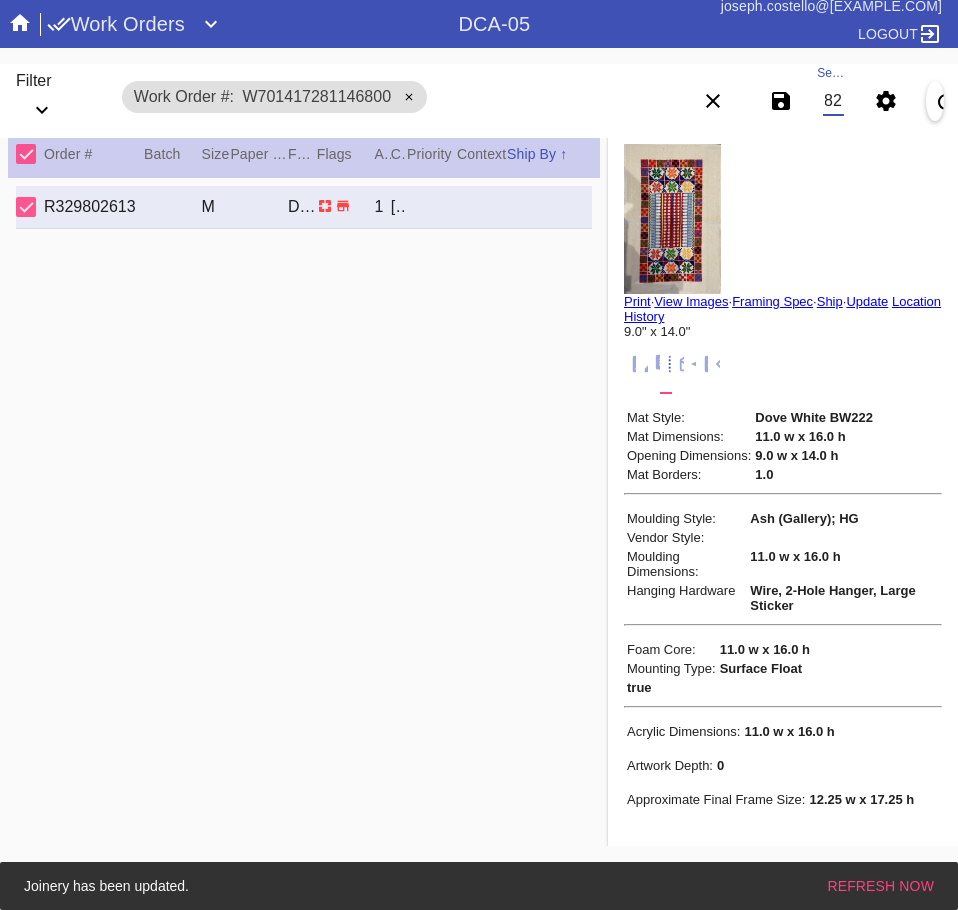 type on "W970560827338761" 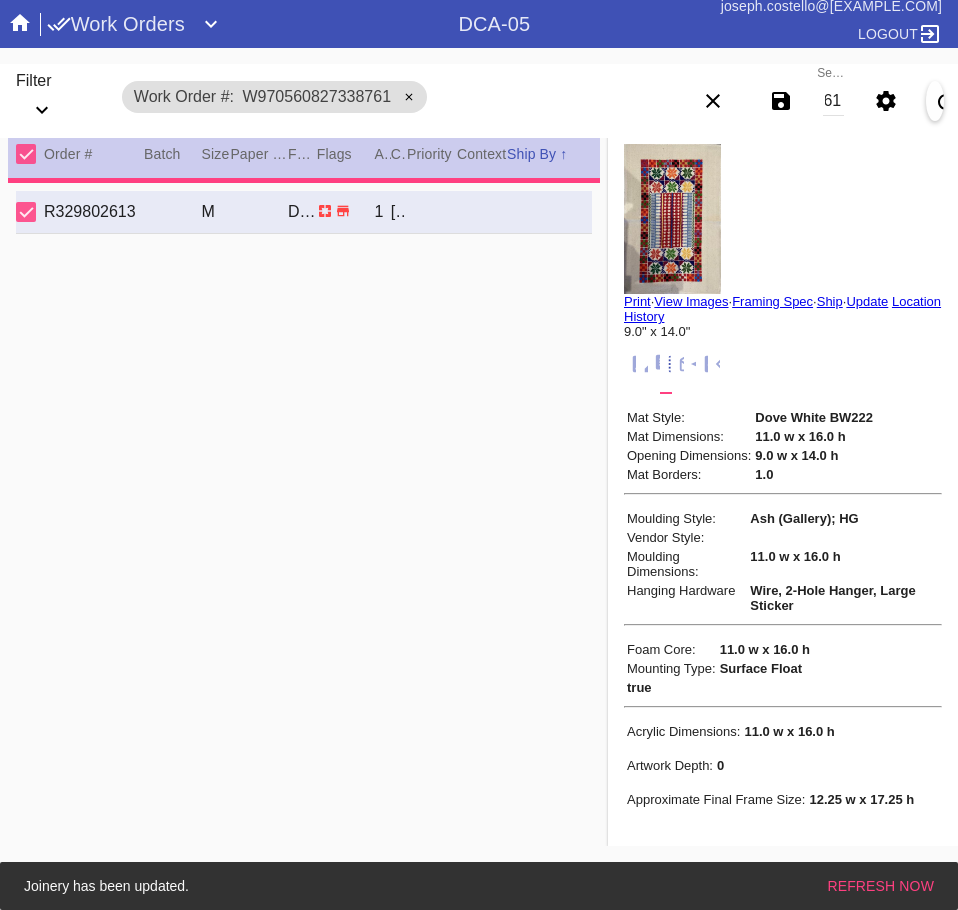 scroll, scrollTop: 0, scrollLeft: 0, axis: both 